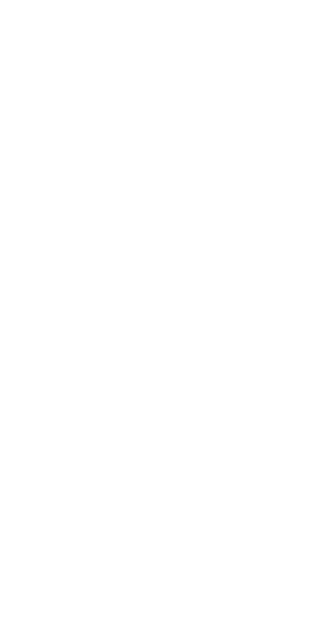 scroll, scrollTop: 0, scrollLeft: 0, axis: both 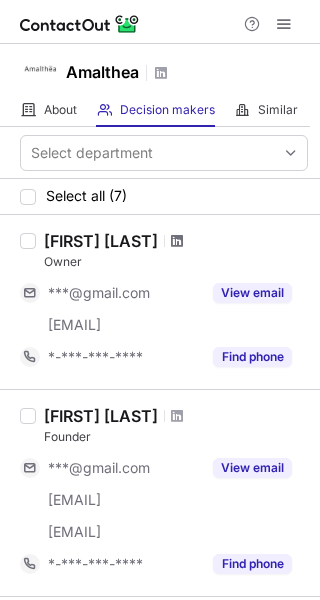 click at bounding box center [177, 241] 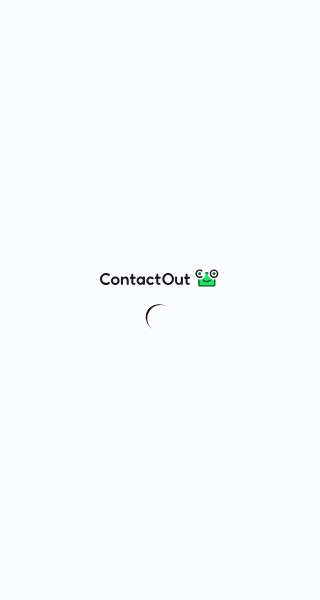 scroll, scrollTop: 0, scrollLeft: 0, axis: both 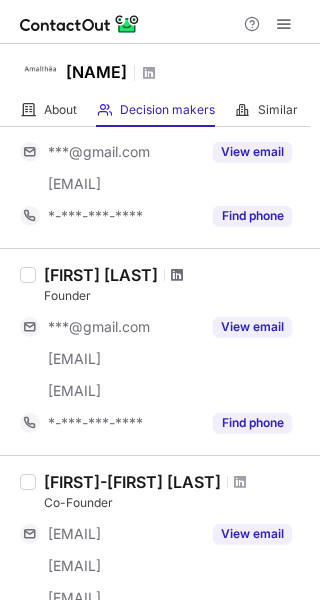 click at bounding box center (177, 100) 